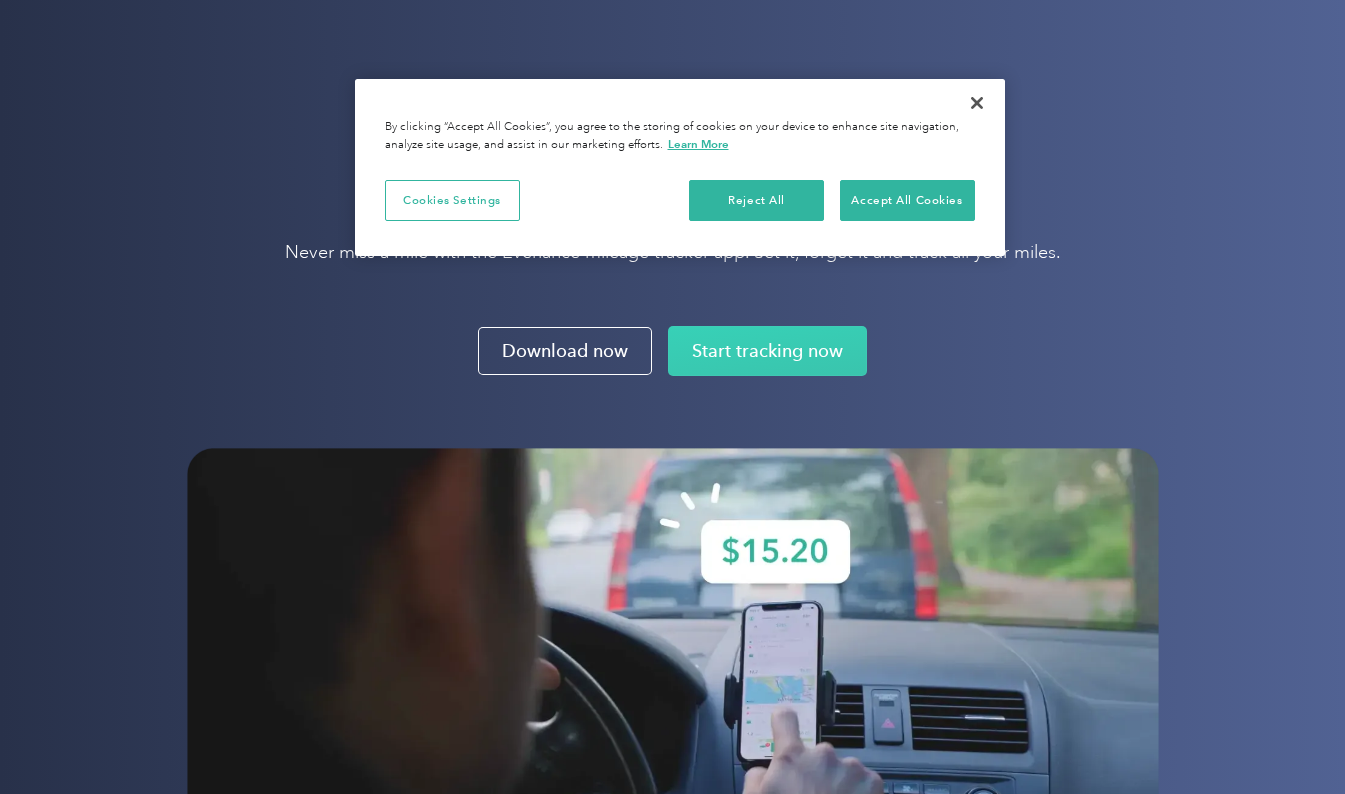 scroll, scrollTop: 0, scrollLeft: 0, axis: both 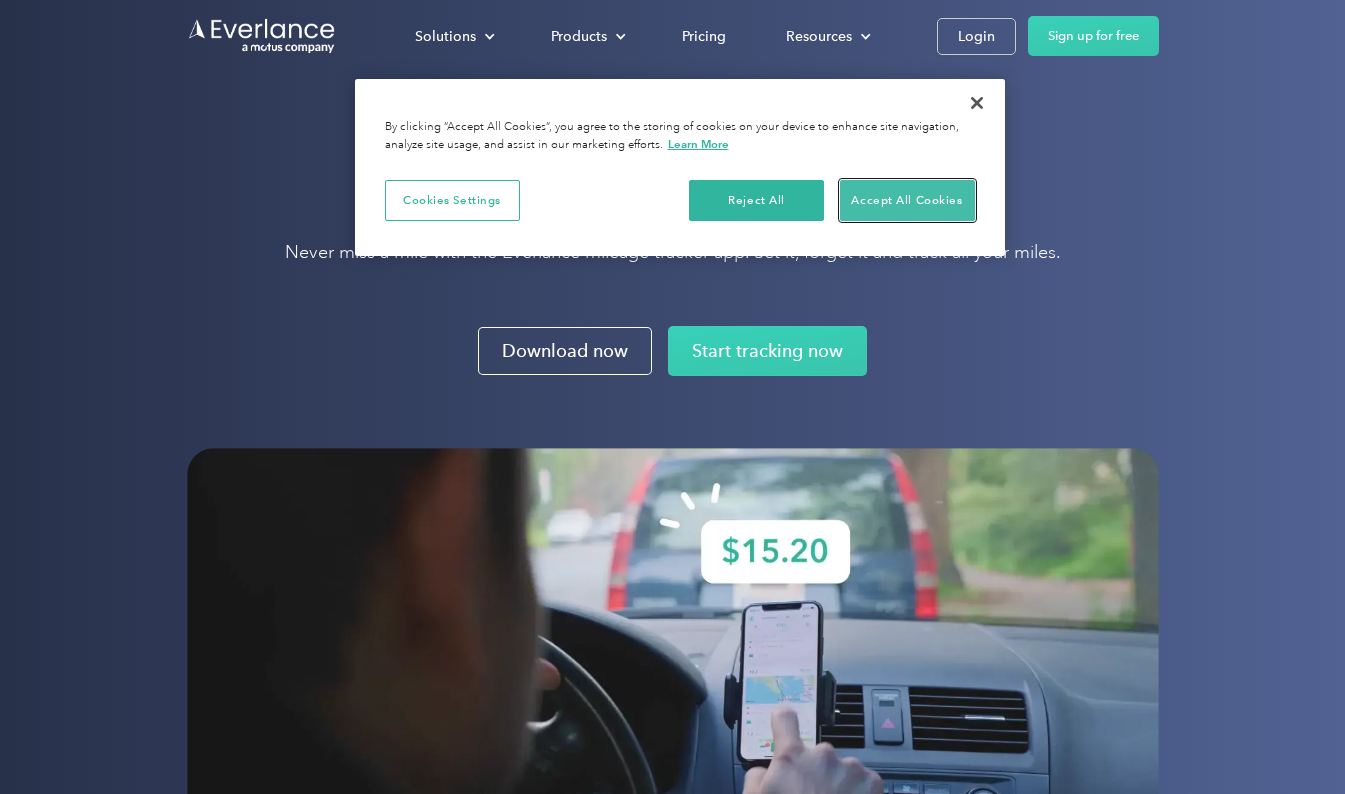 click on "Accept All Cookies" at bounding box center [907, 201] 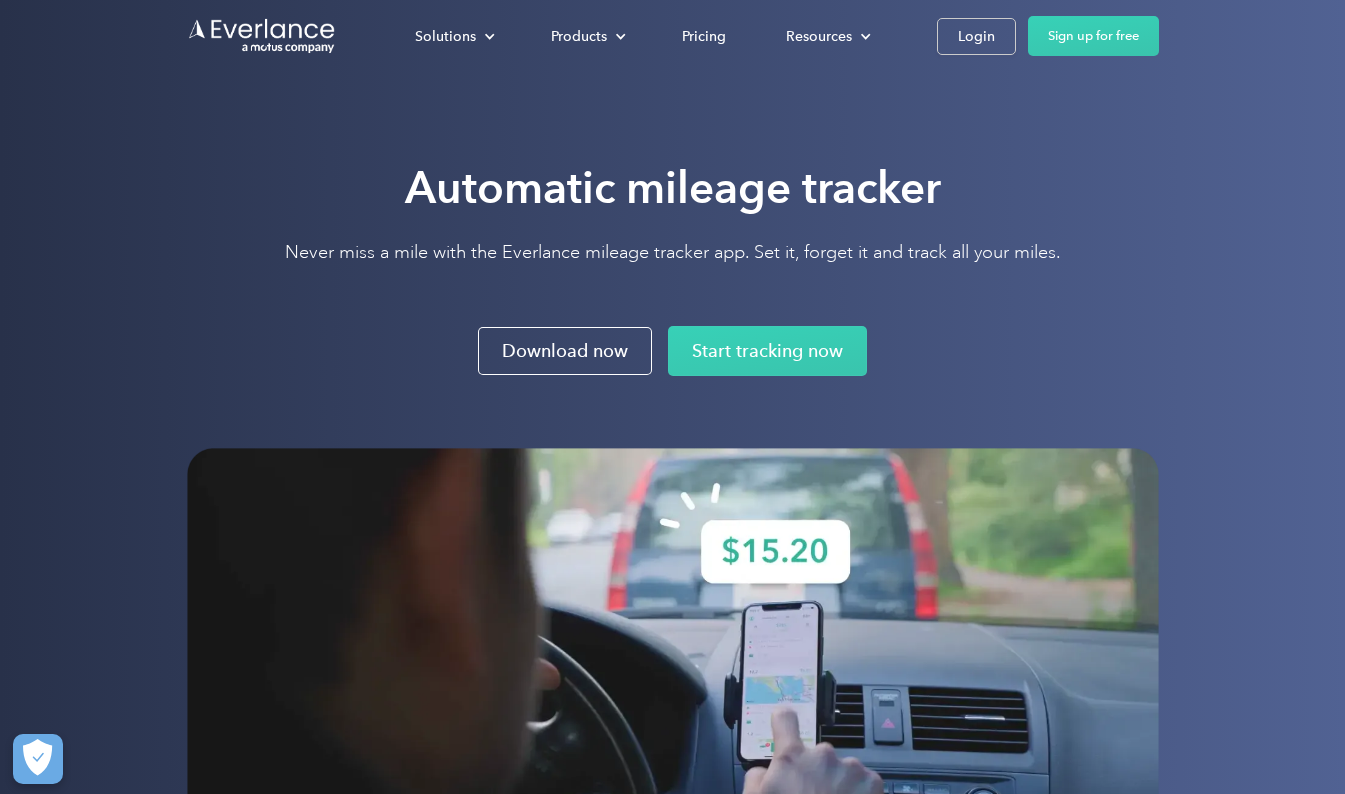 click on "Login" at bounding box center (976, 36) 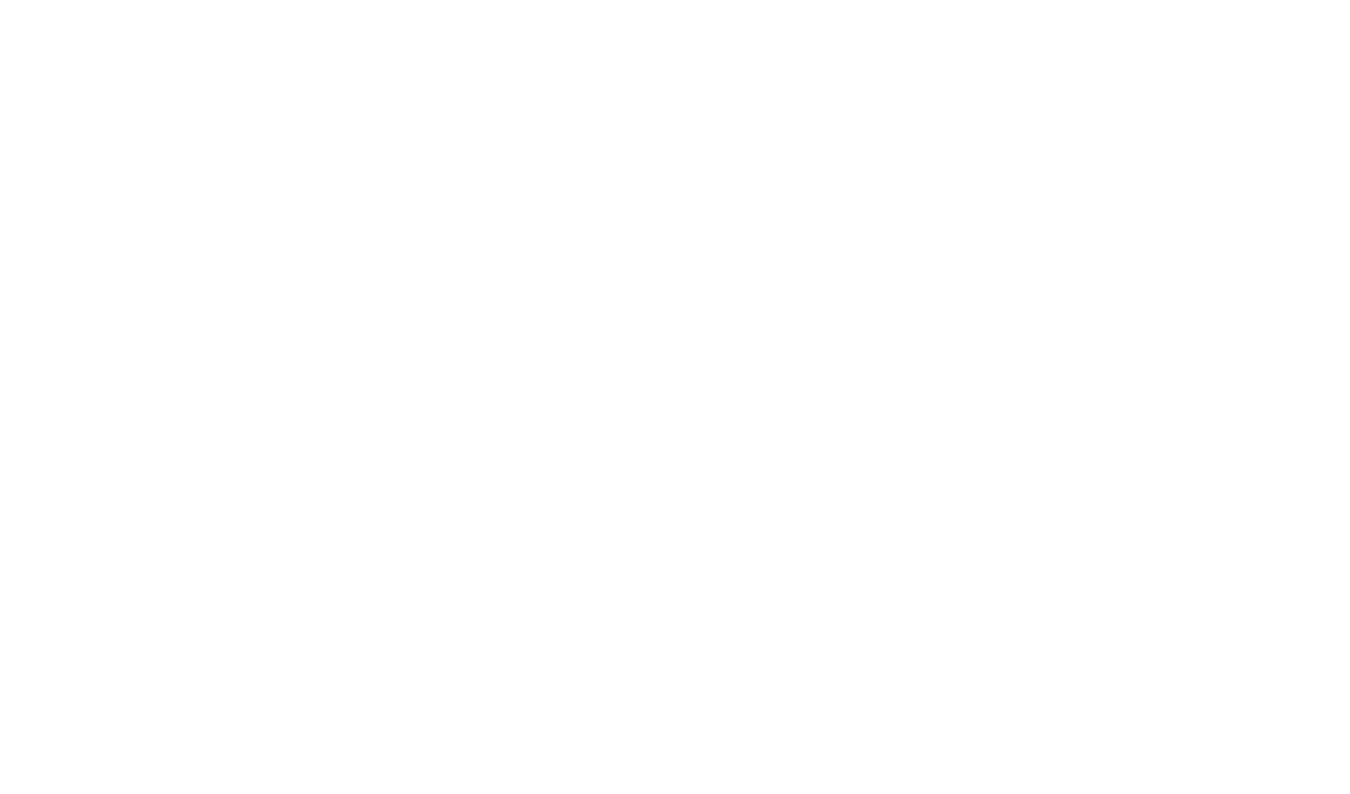 scroll, scrollTop: 0, scrollLeft: 0, axis: both 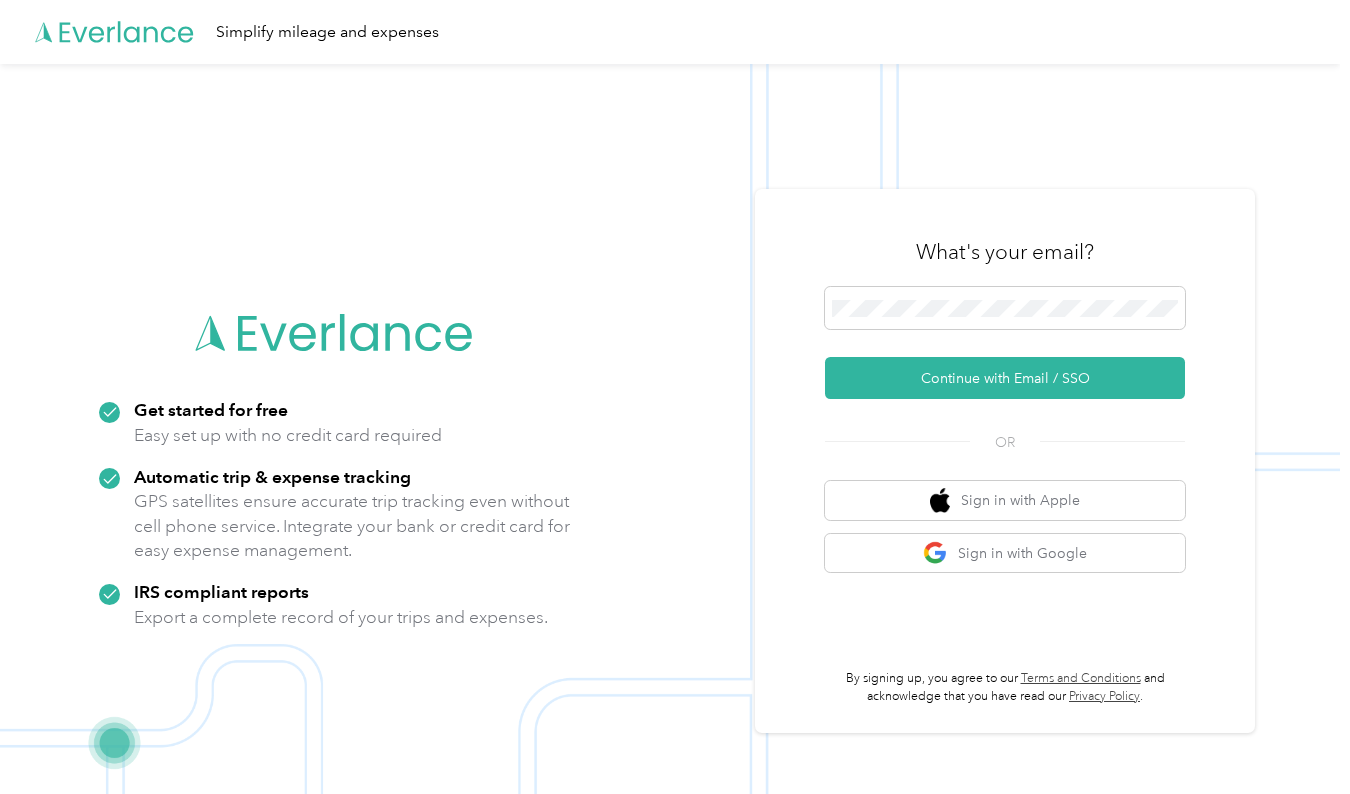 click on "Continue with Email / SSO" at bounding box center (1005, 378) 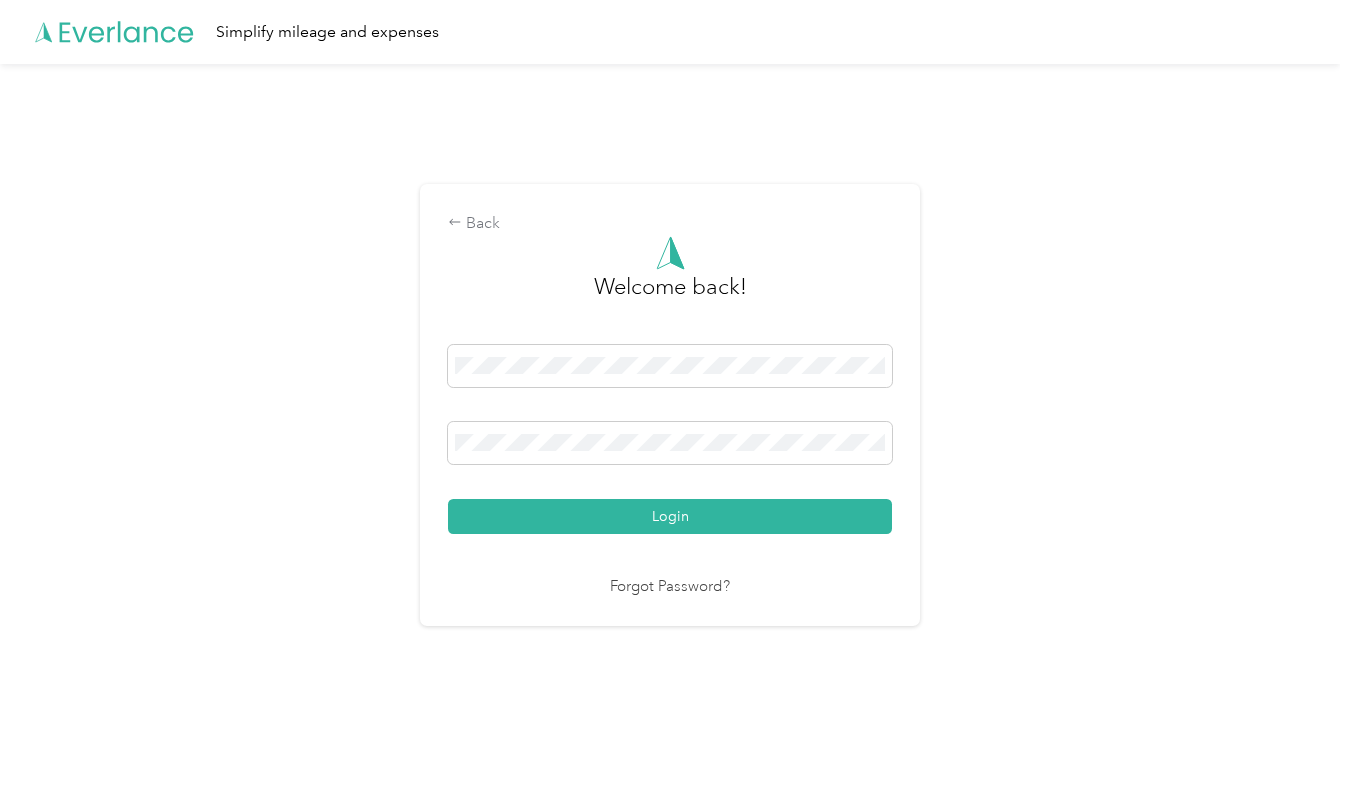 click on "Login" at bounding box center [670, 516] 